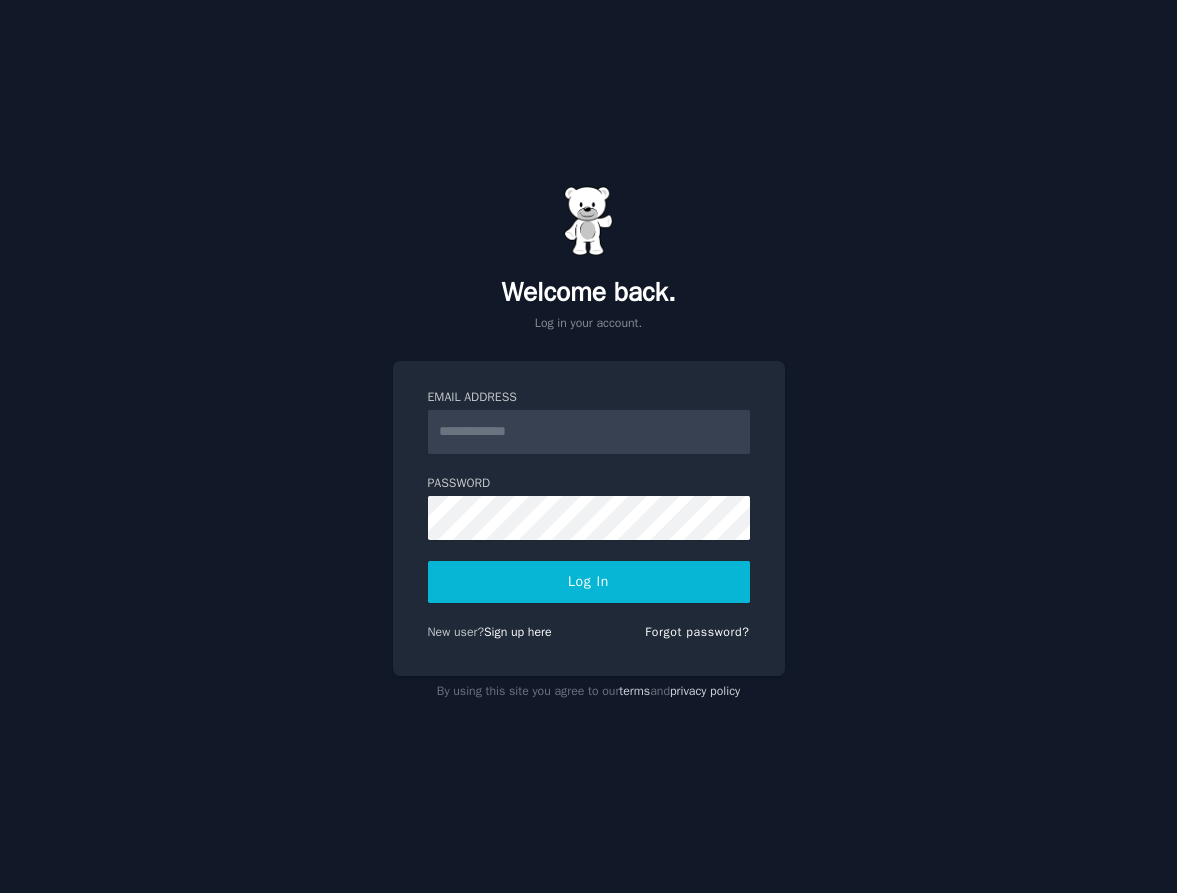scroll, scrollTop: 0, scrollLeft: 0, axis: both 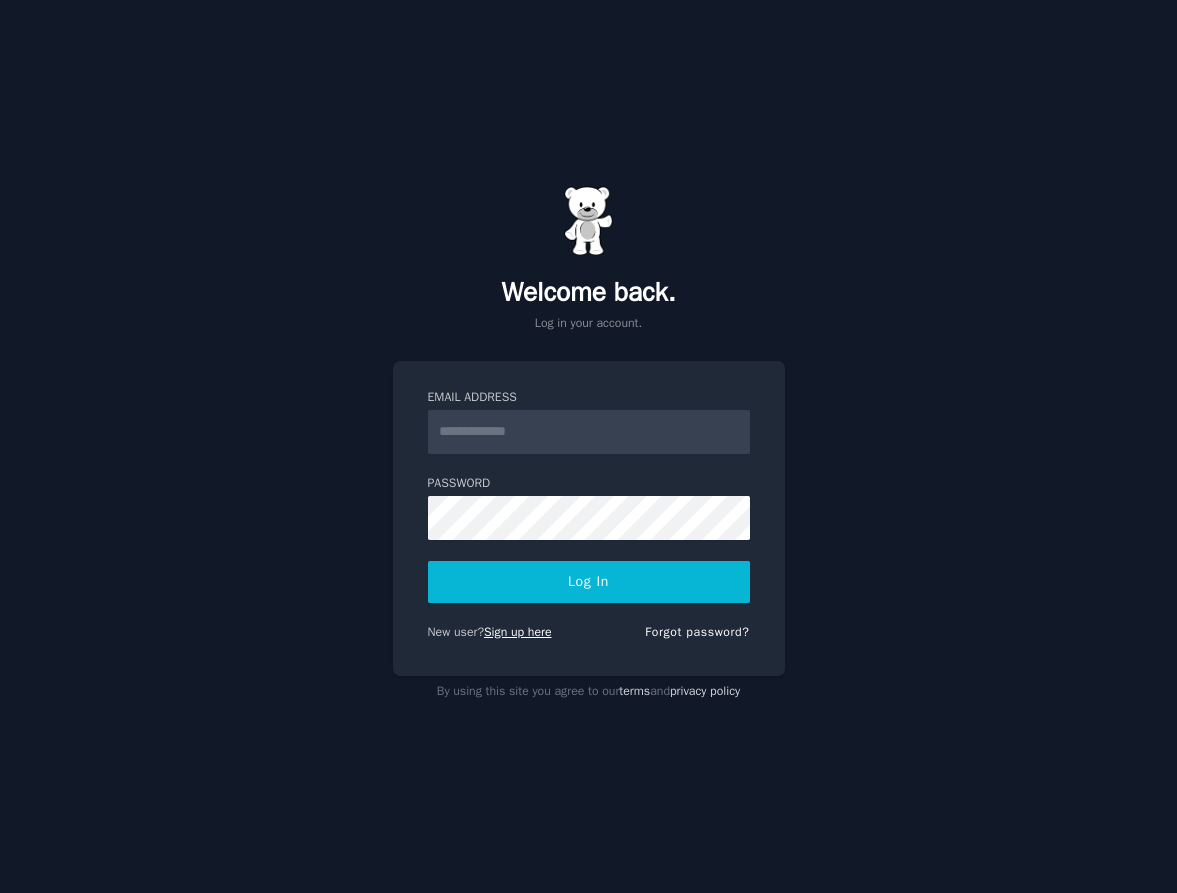 click on "Sign up here" at bounding box center (518, 632) 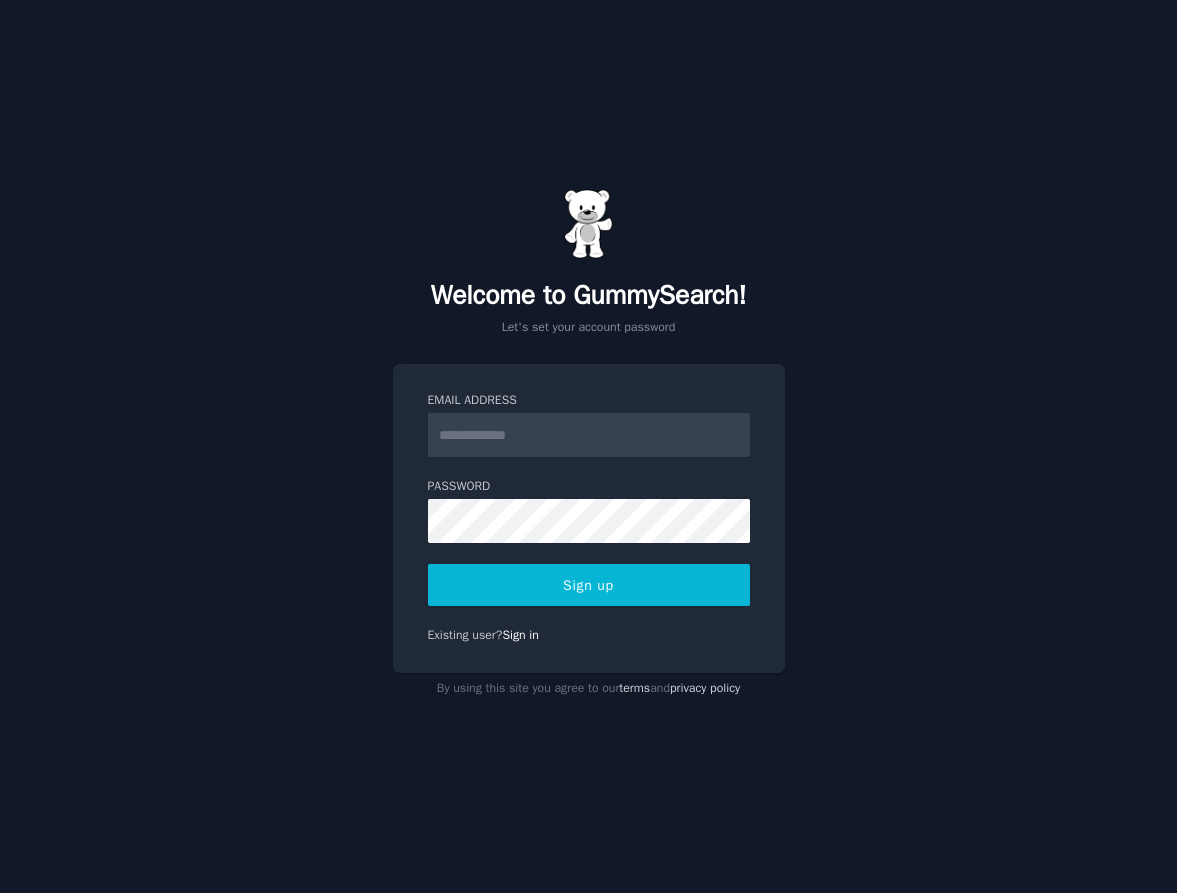 scroll, scrollTop: 0, scrollLeft: 0, axis: both 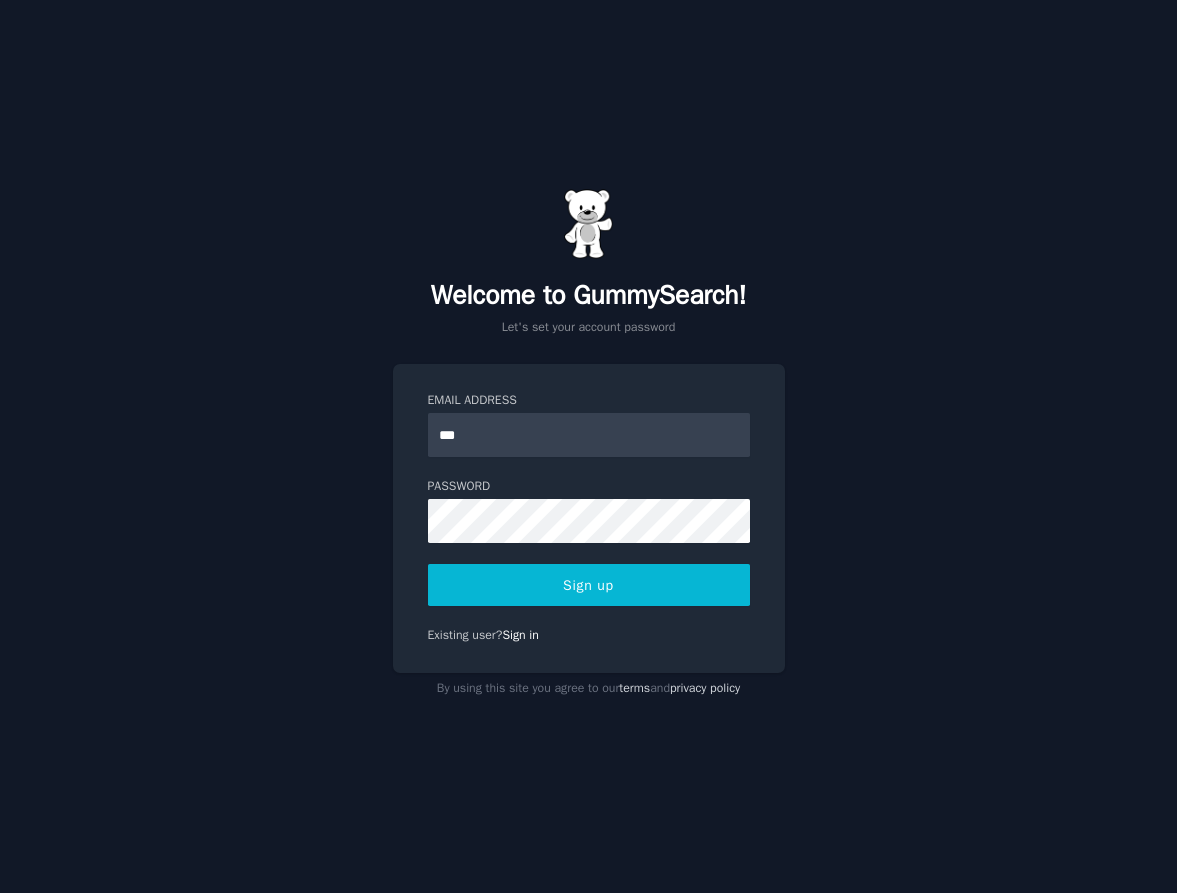 click on "Sign up" at bounding box center [589, 585] 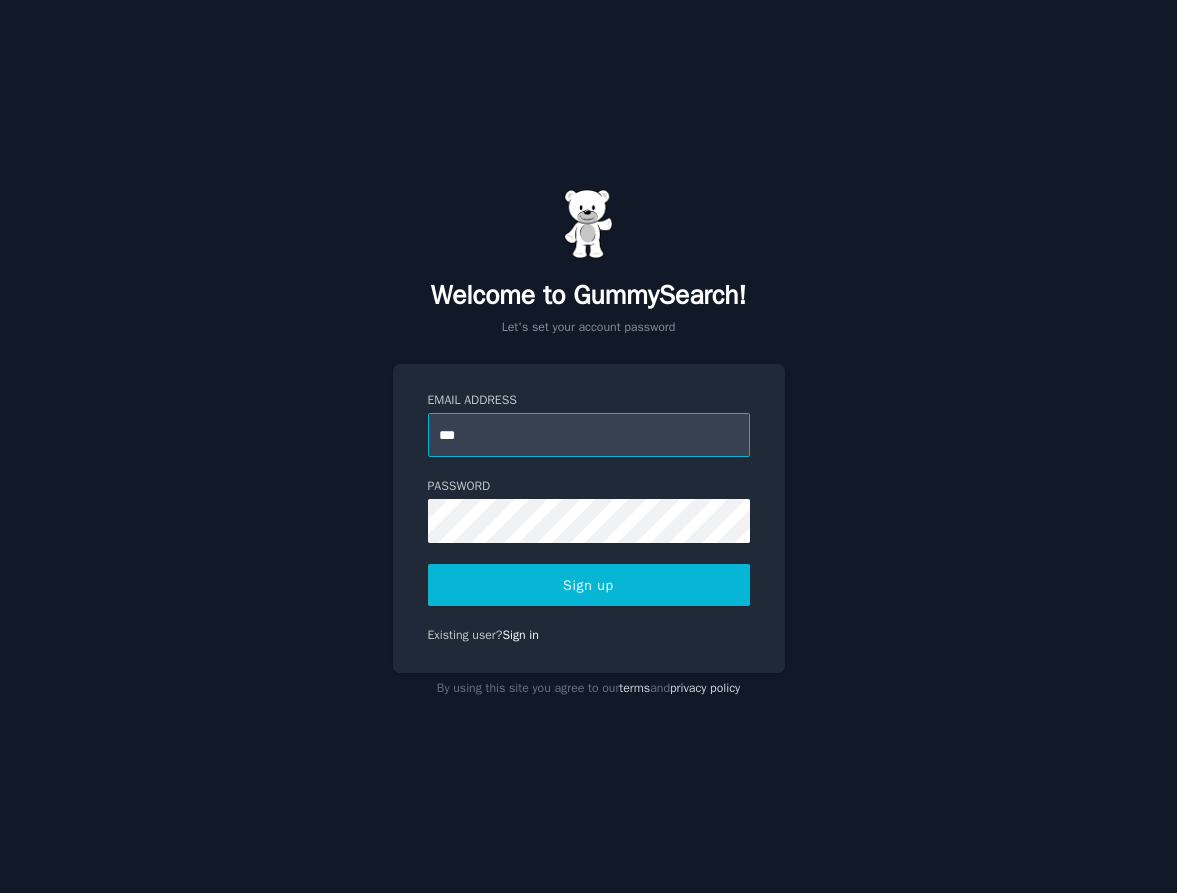 click on "***" at bounding box center [589, 435] 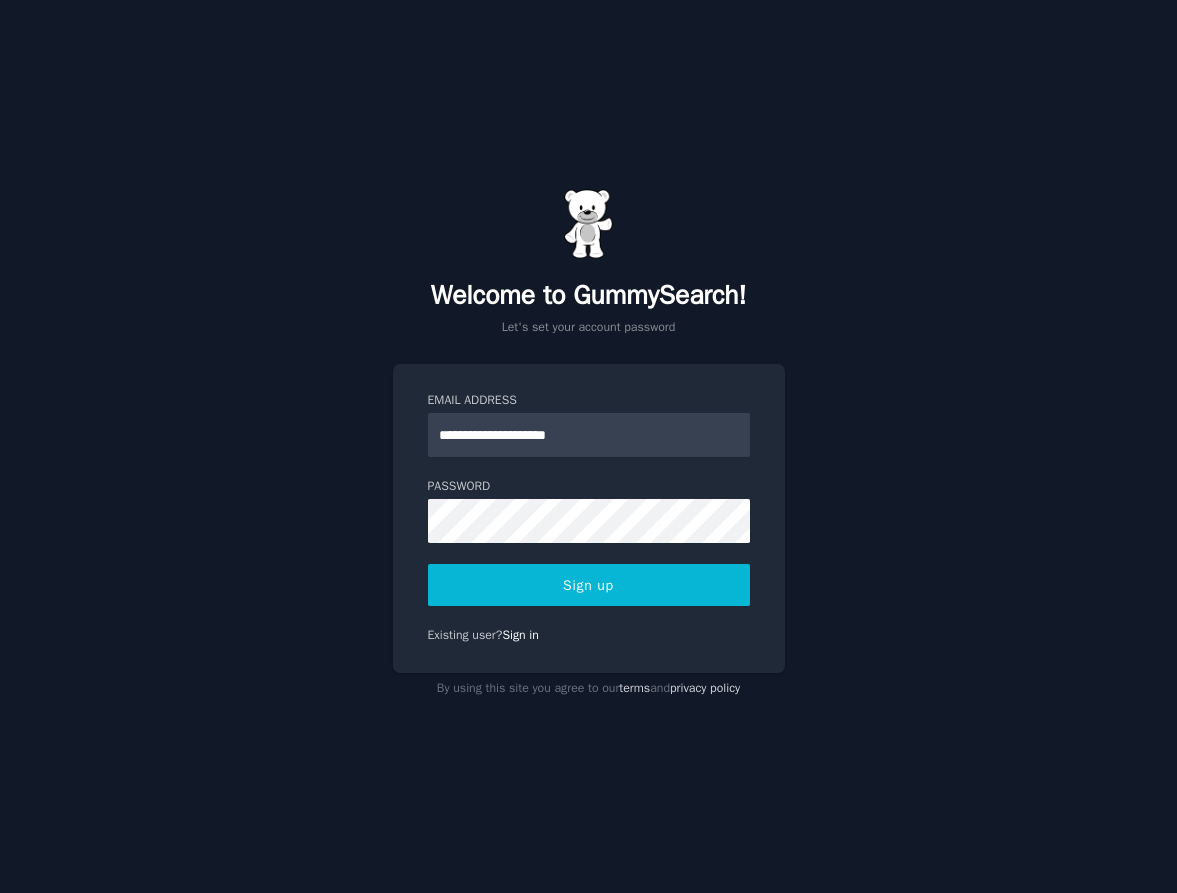 click on "Sign up" at bounding box center [589, 585] 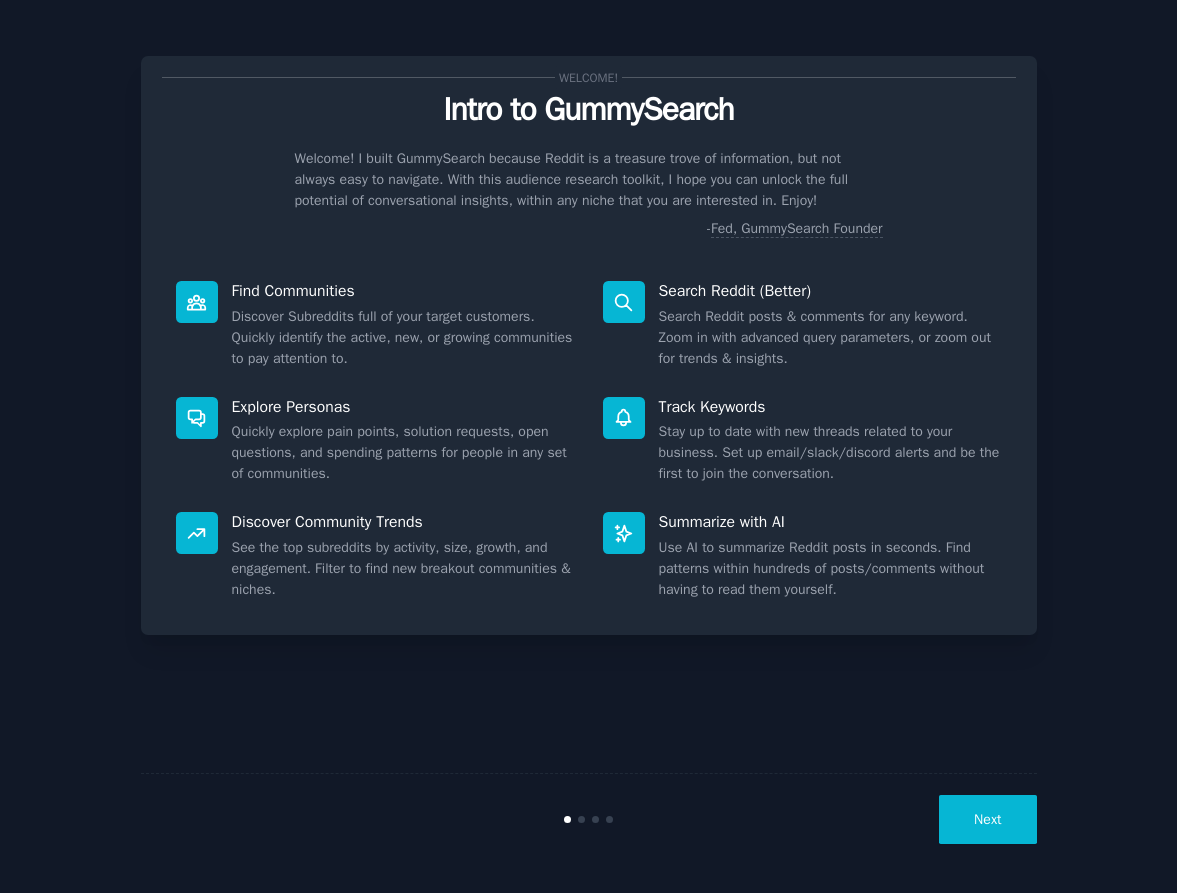 scroll, scrollTop: 0, scrollLeft: 0, axis: both 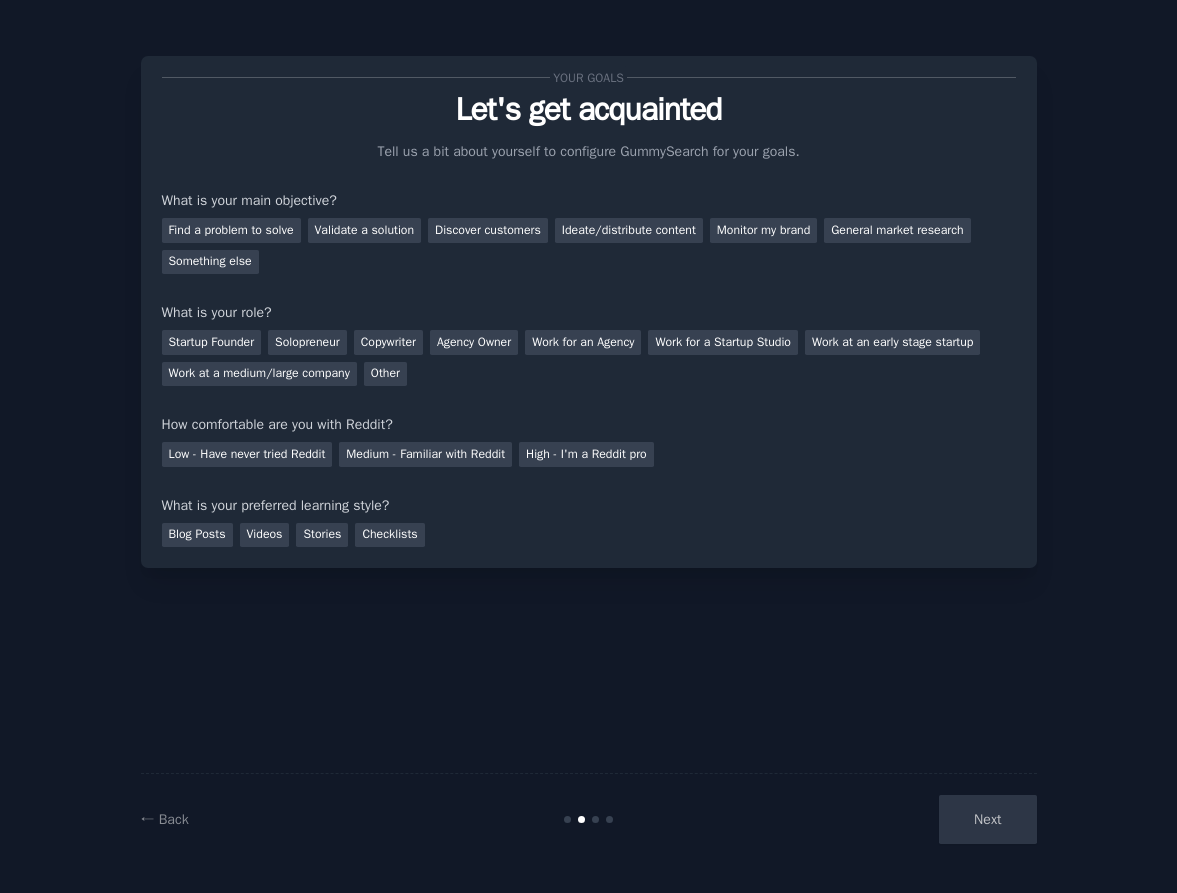 click on "Next" at bounding box center [887, 819] 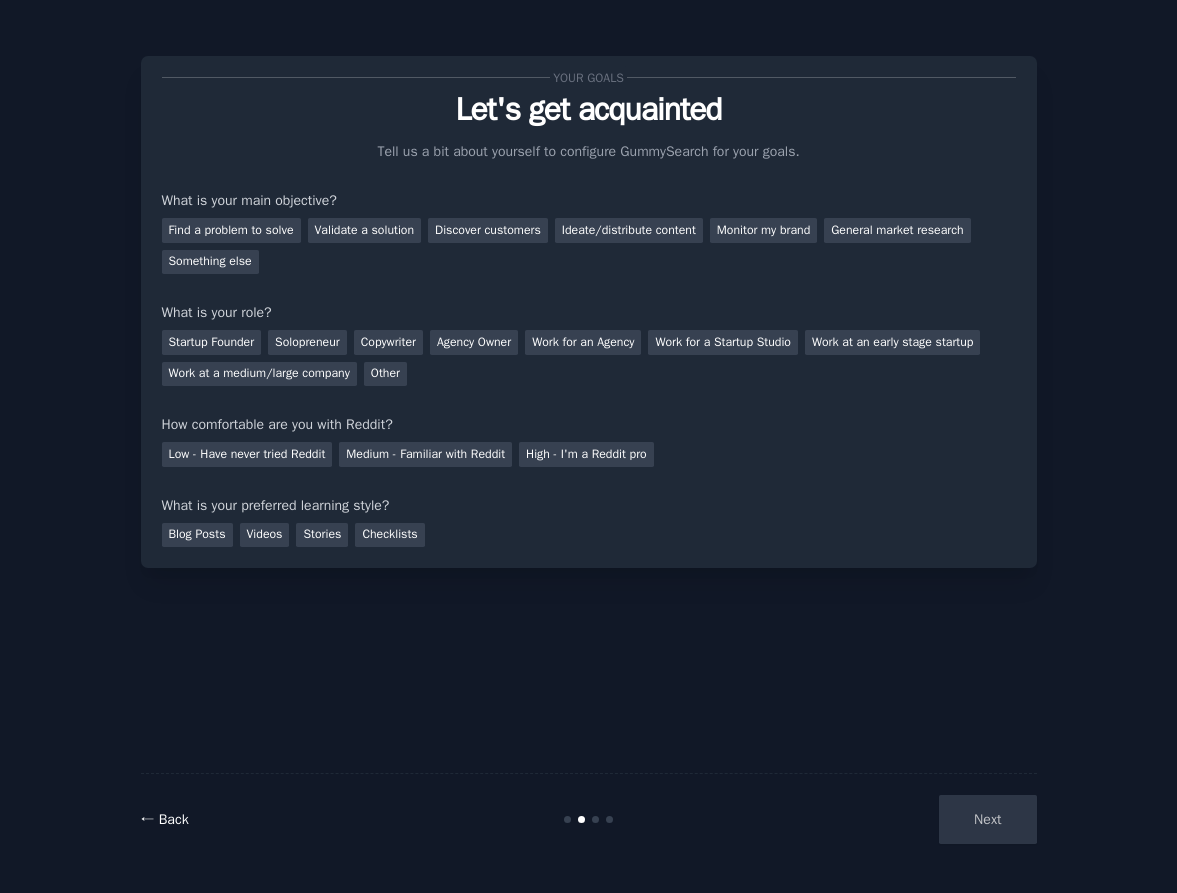 click on "← Back" at bounding box center [165, 819] 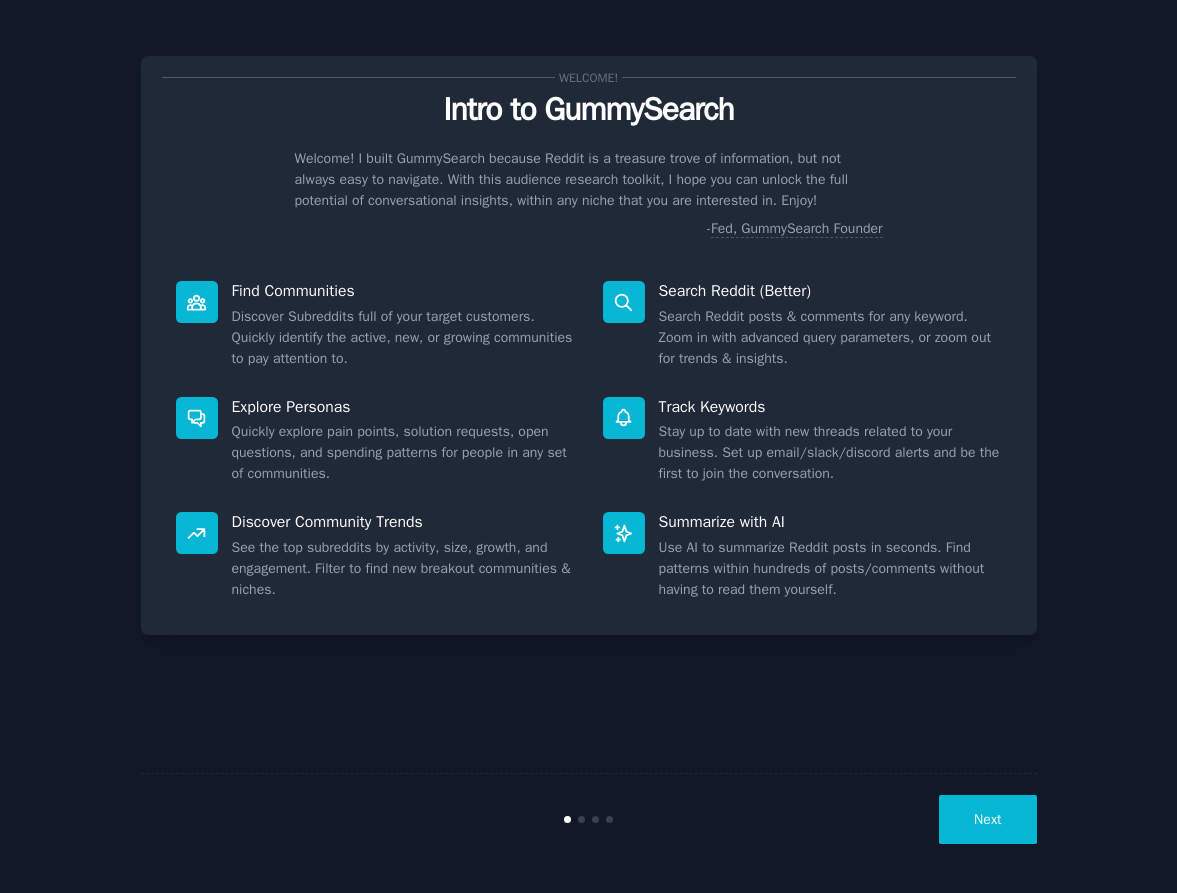 click at bounding box center (197, 302) 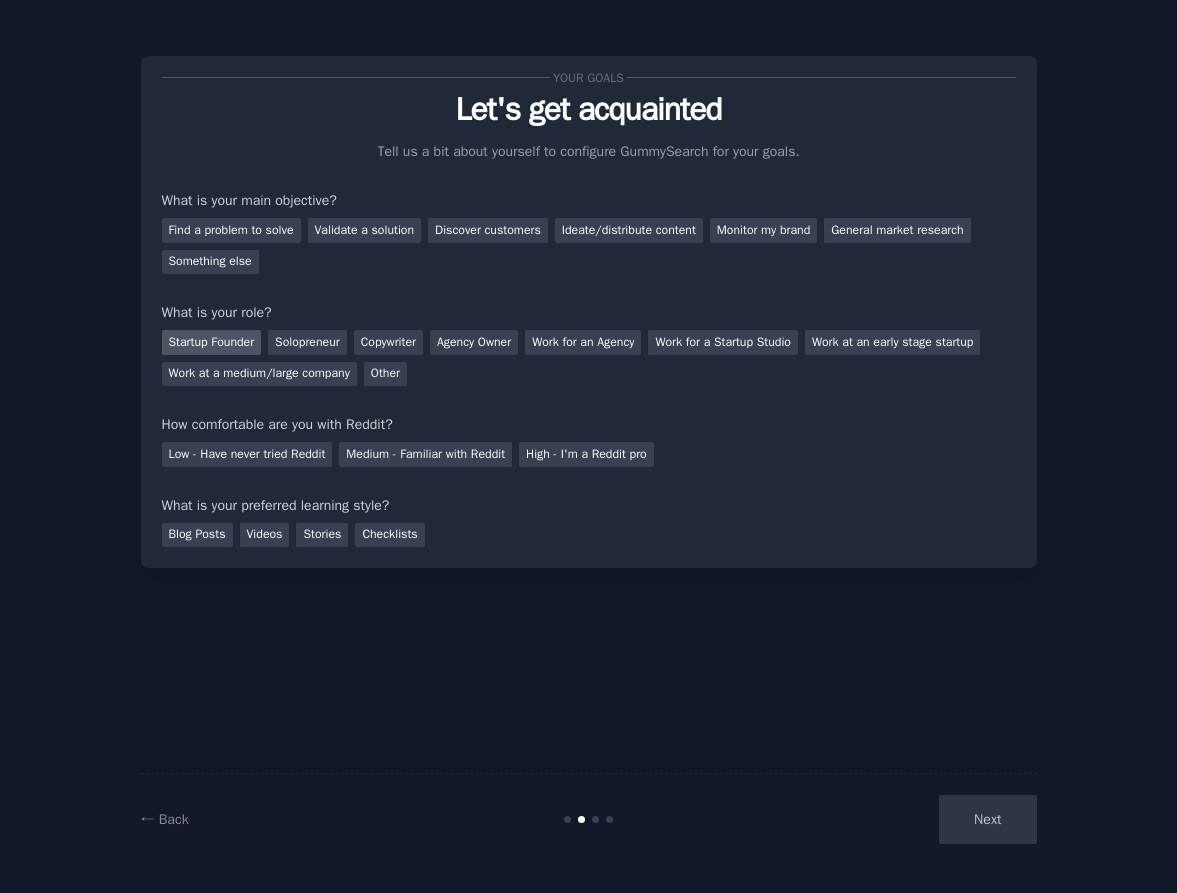 click on "Startup Founder" at bounding box center [212, 342] 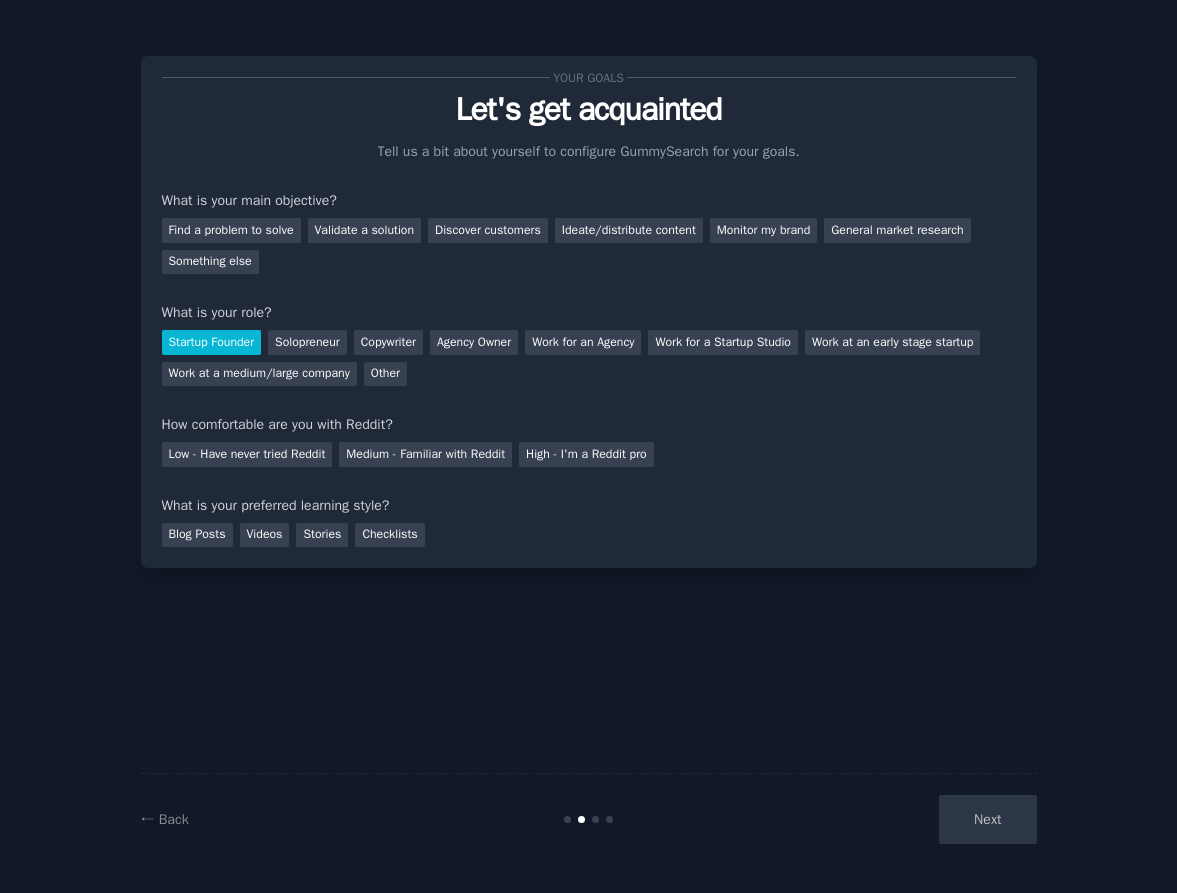click on "Next" at bounding box center (887, 819) 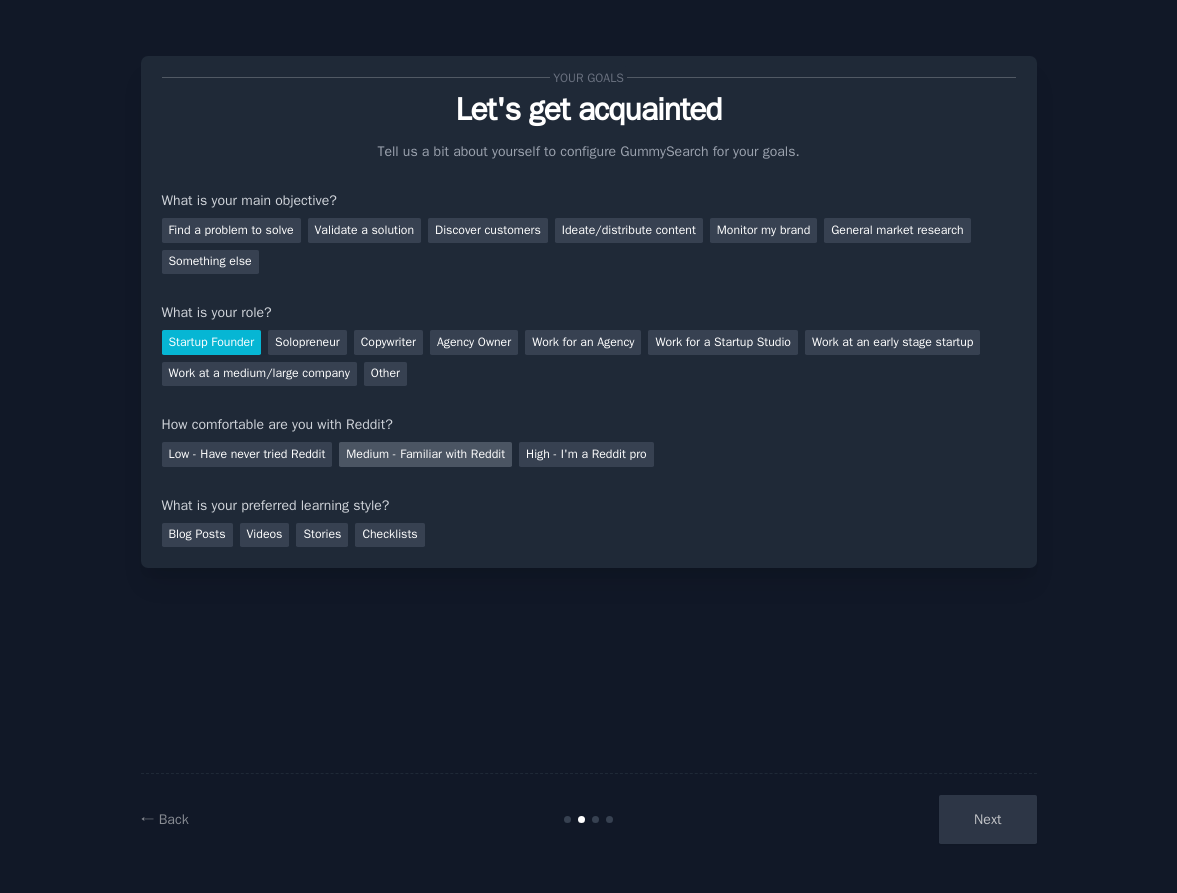 click on "Medium - Familiar with Reddit" at bounding box center (425, 454) 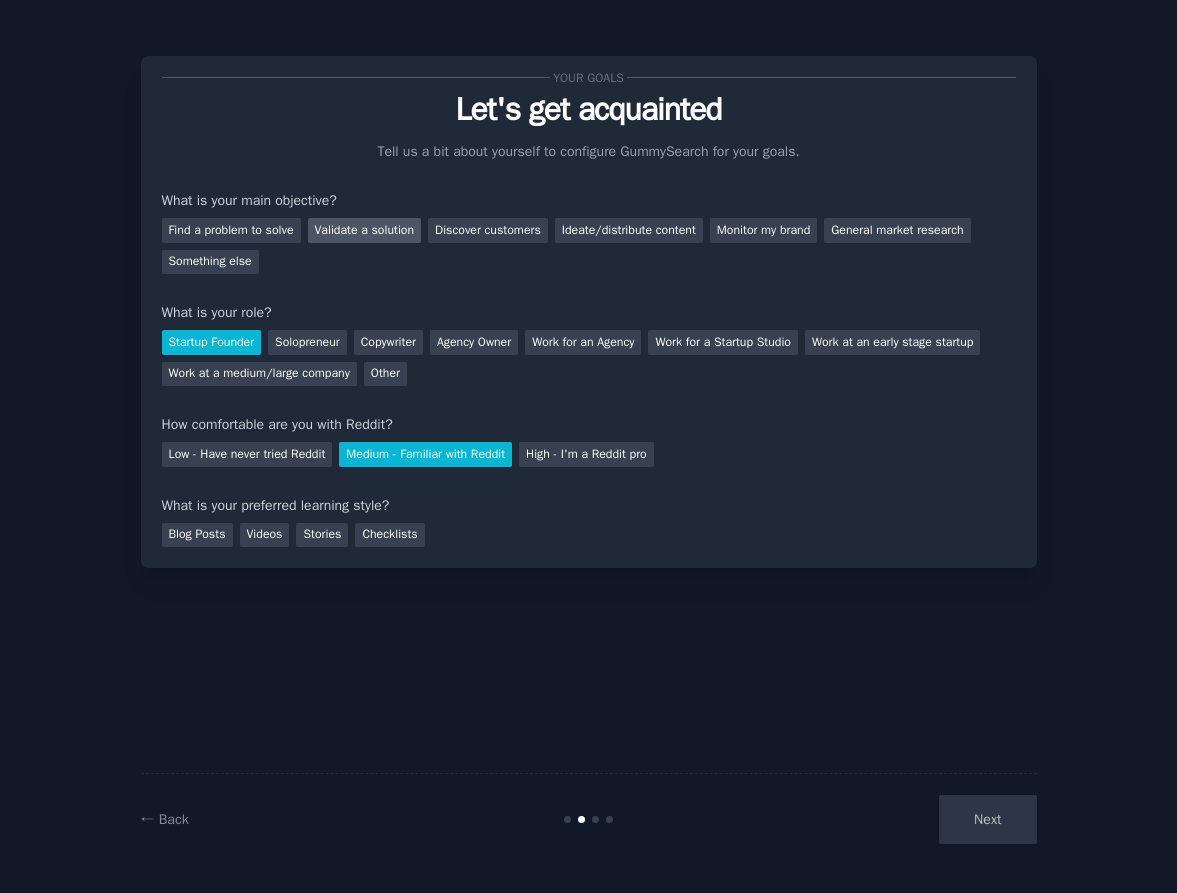 click on "Validate a solution" at bounding box center (365, 230) 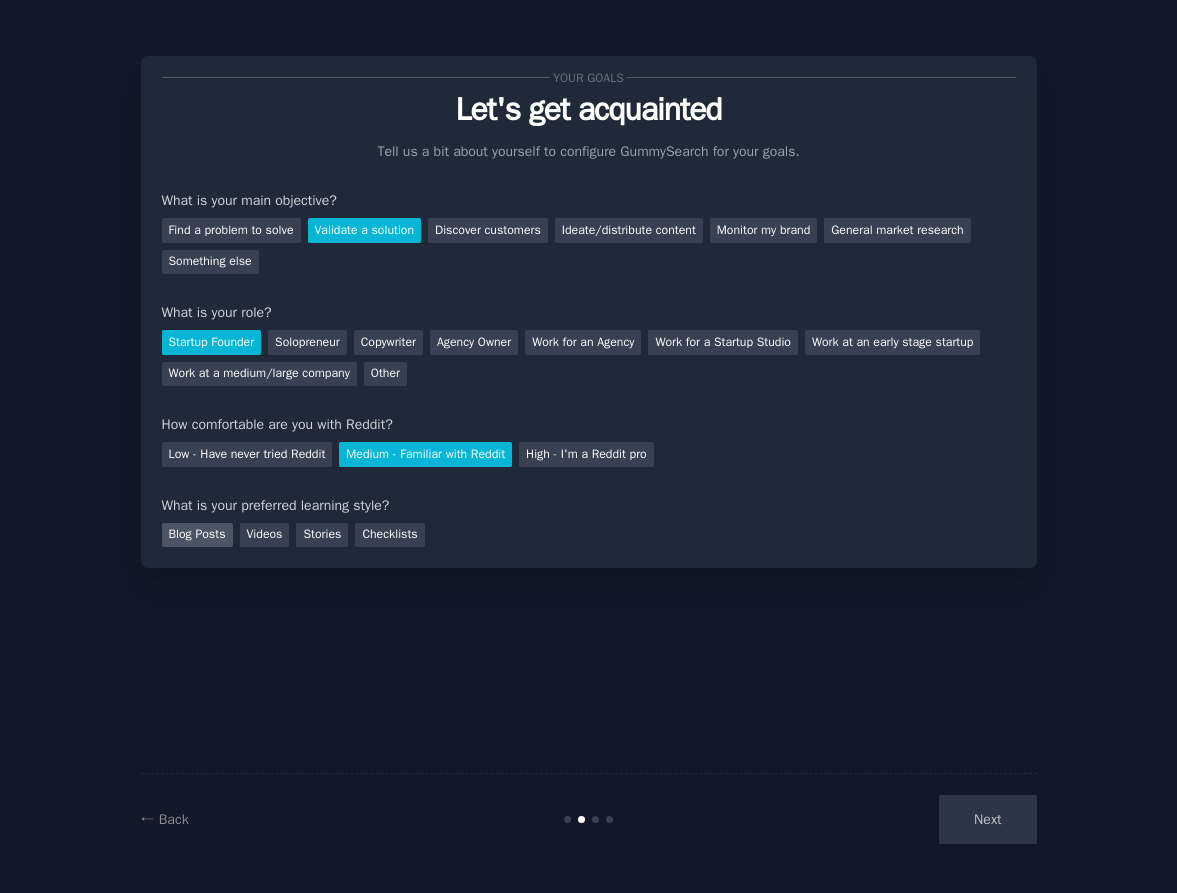 click on "Blog Posts" at bounding box center (197, 535) 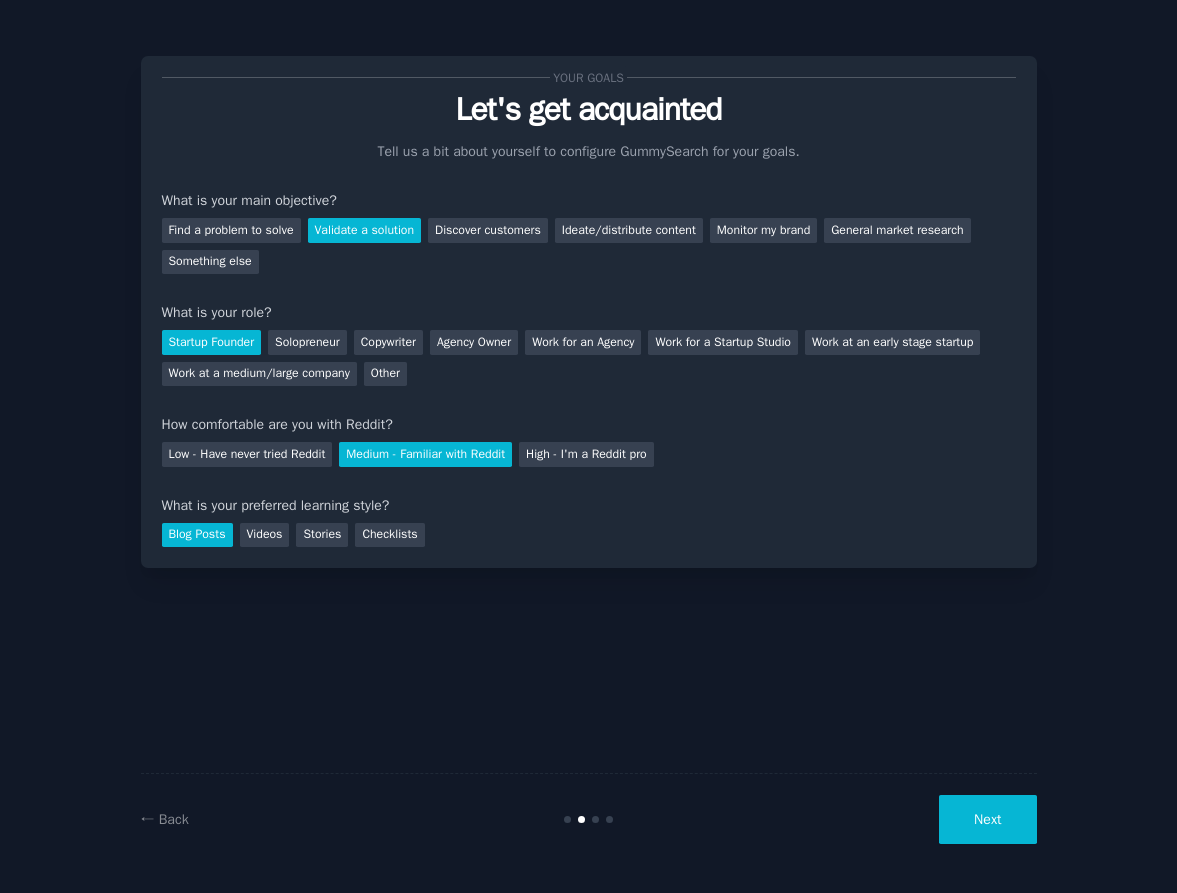 click on "Next" at bounding box center (987, 819) 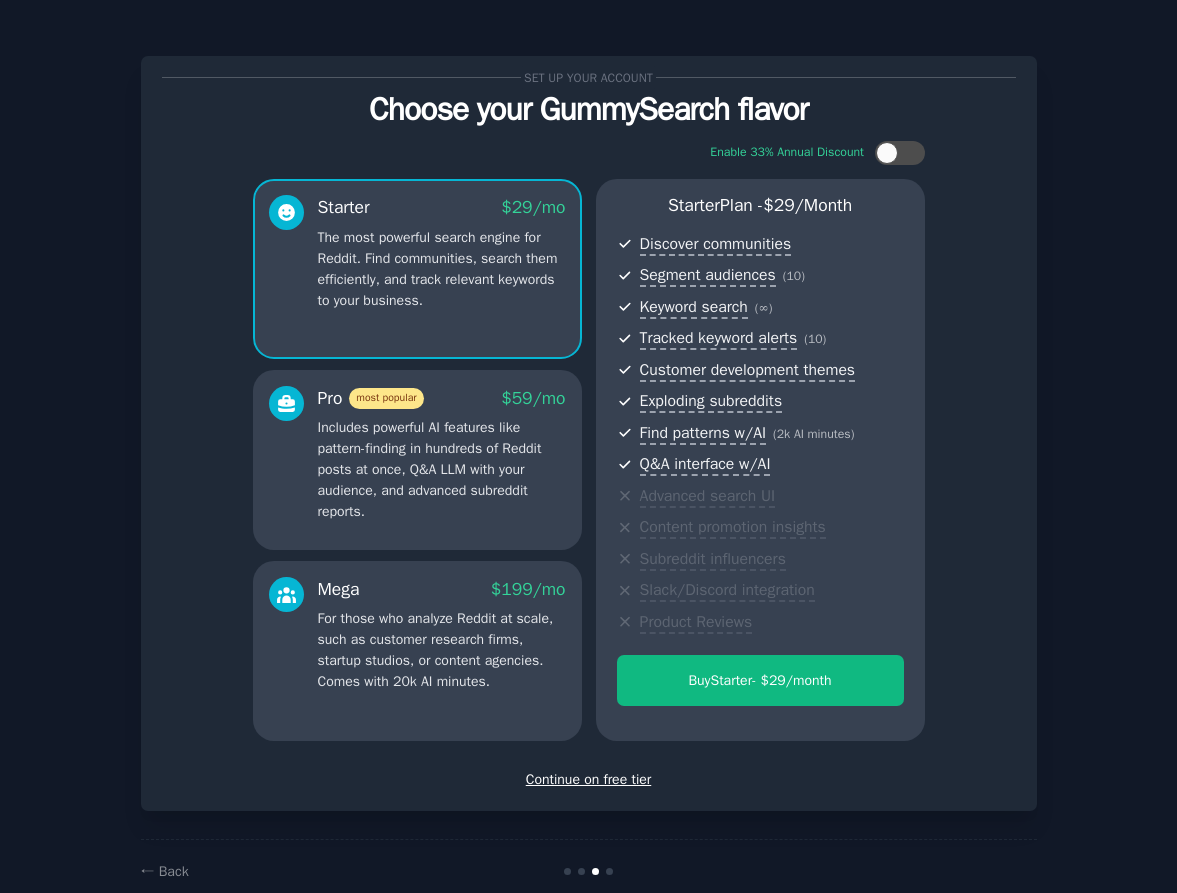 click on "Continue on free tier" at bounding box center (589, 779) 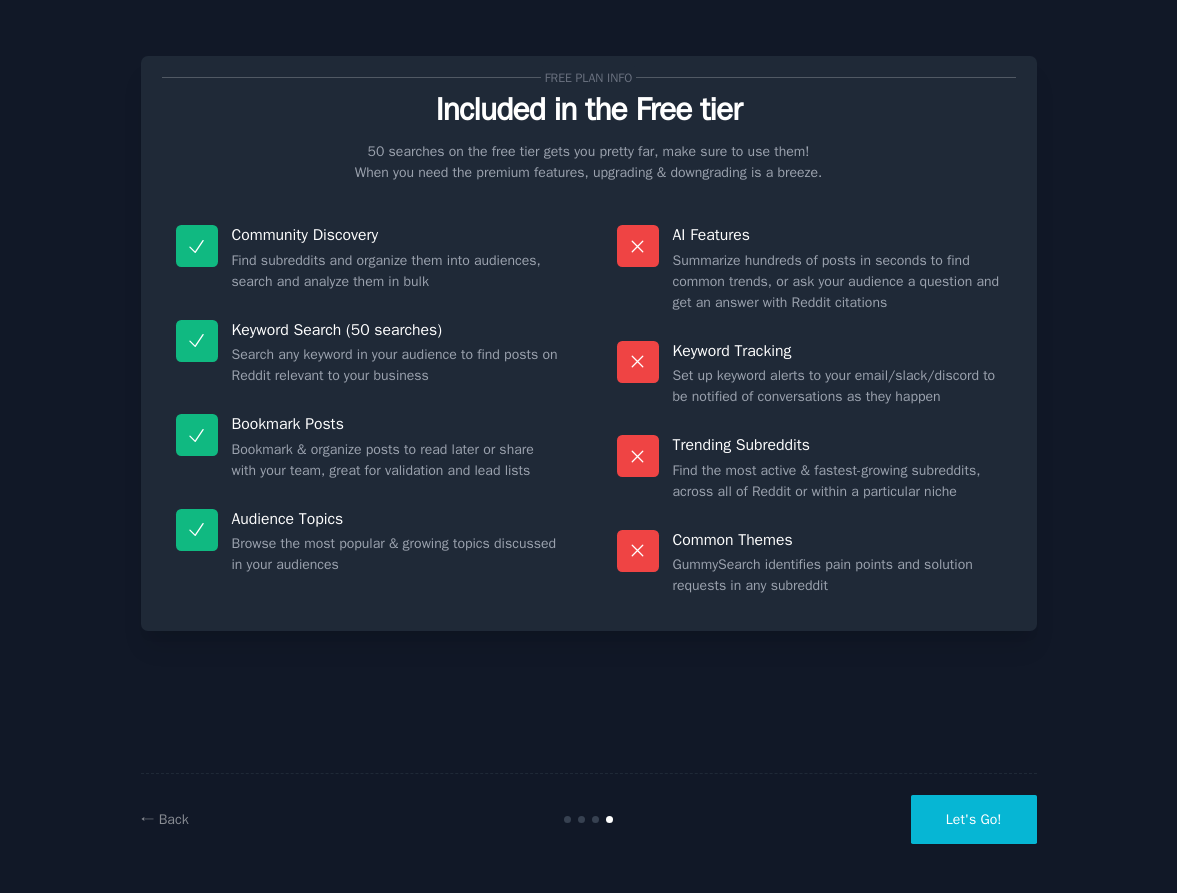 click on "Let's Go!" at bounding box center [974, 819] 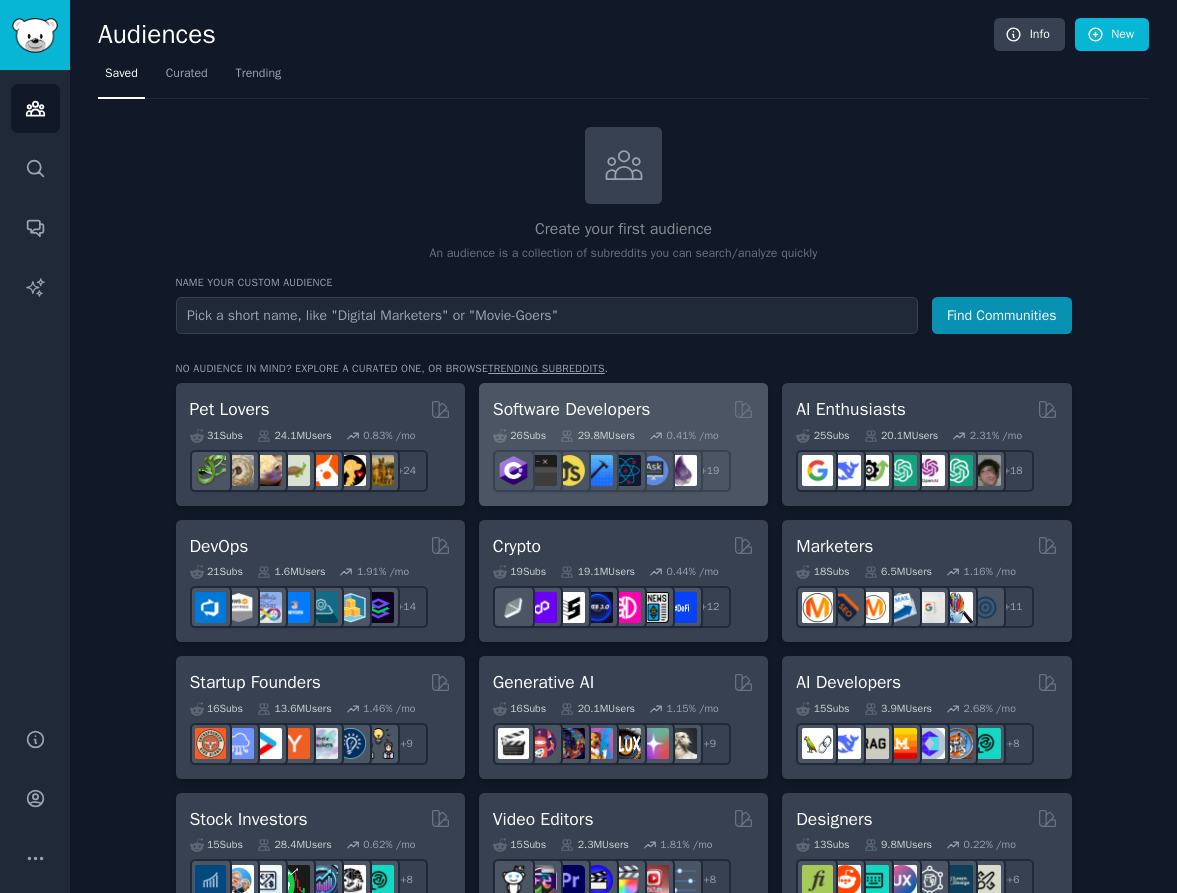click on "Software Developers" at bounding box center [572, 409] 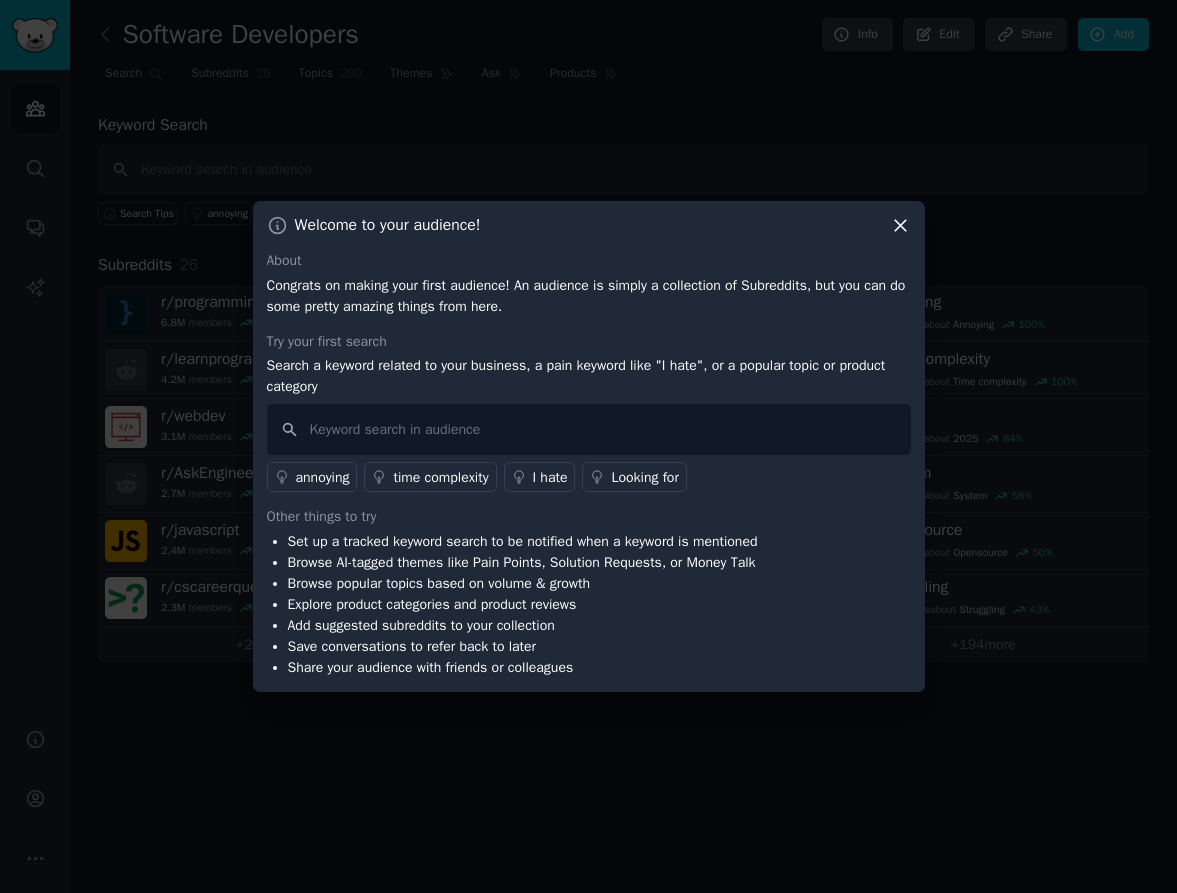click 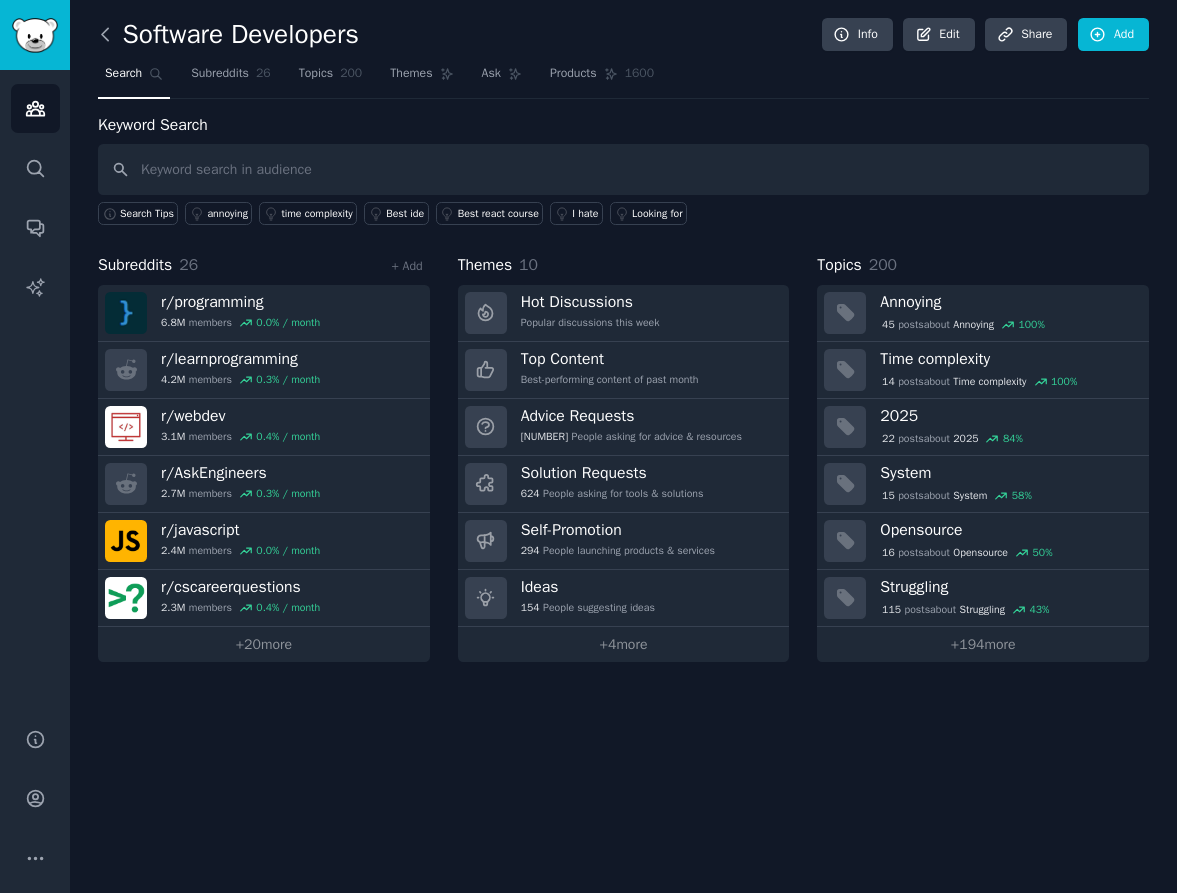 click 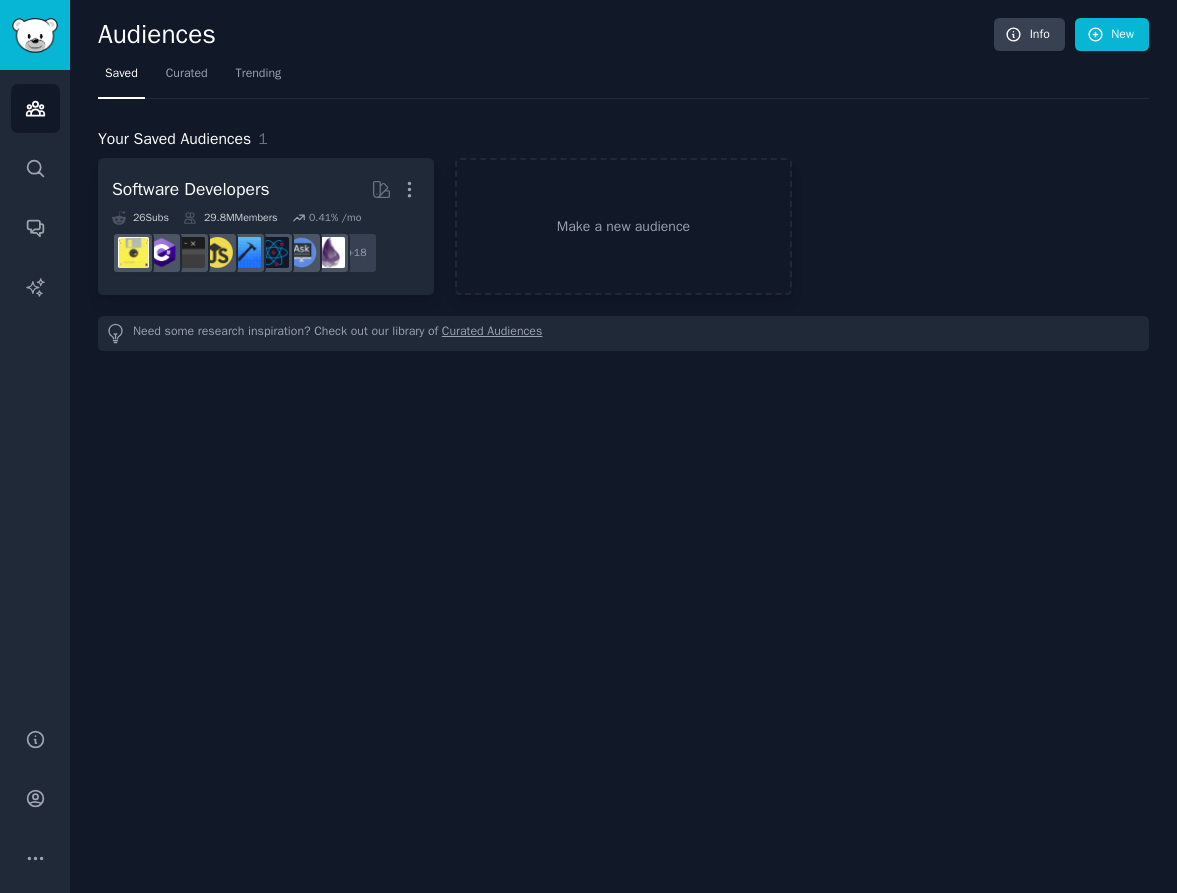 click on "Audiences" at bounding box center (546, 35) 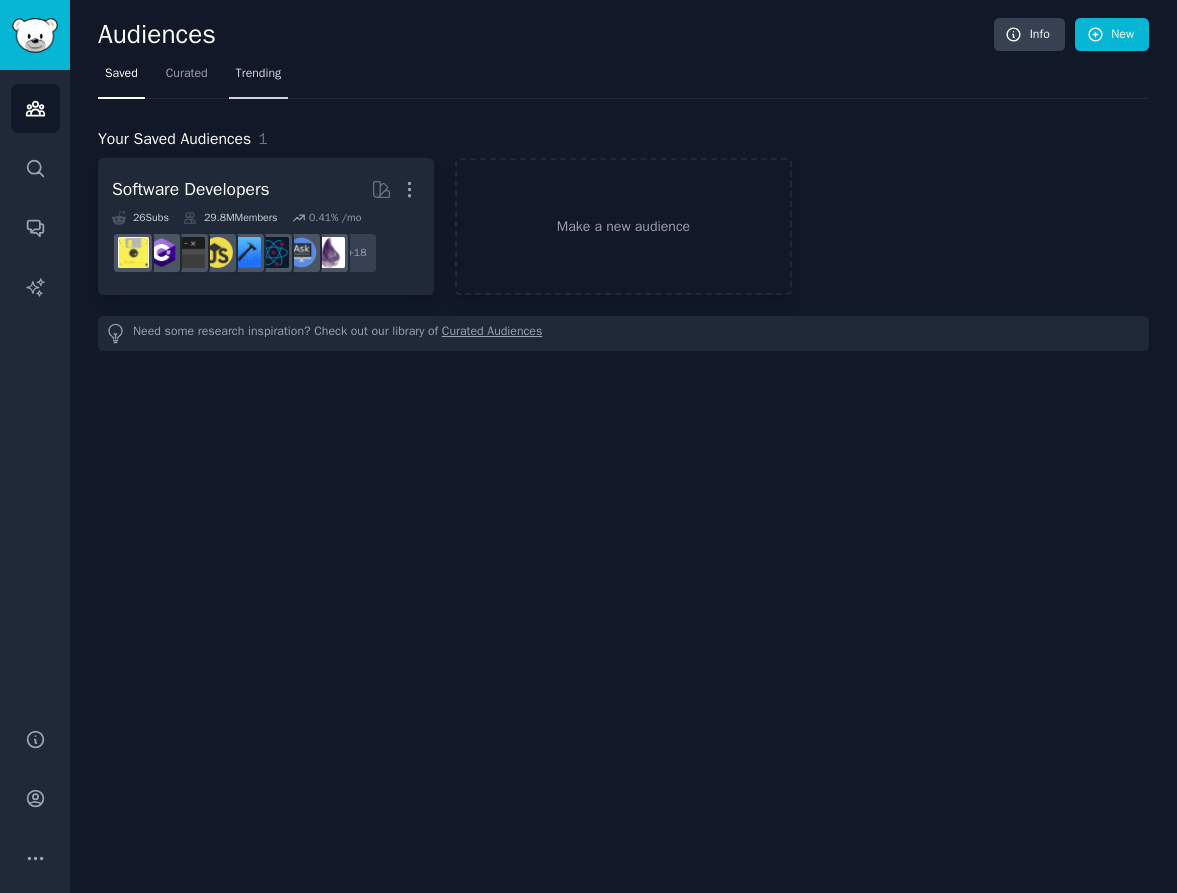click on "Trending" at bounding box center (259, 74) 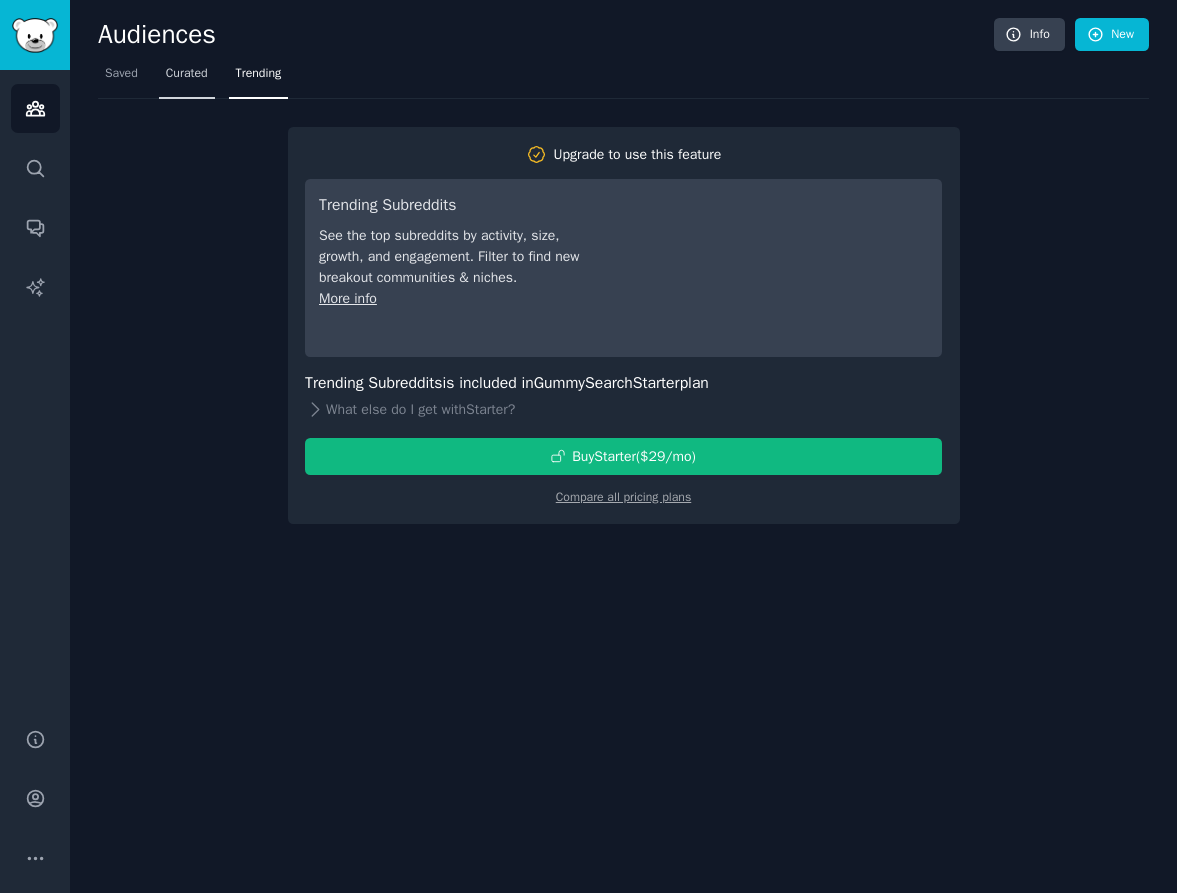 click on "Curated" at bounding box center [187, 74] 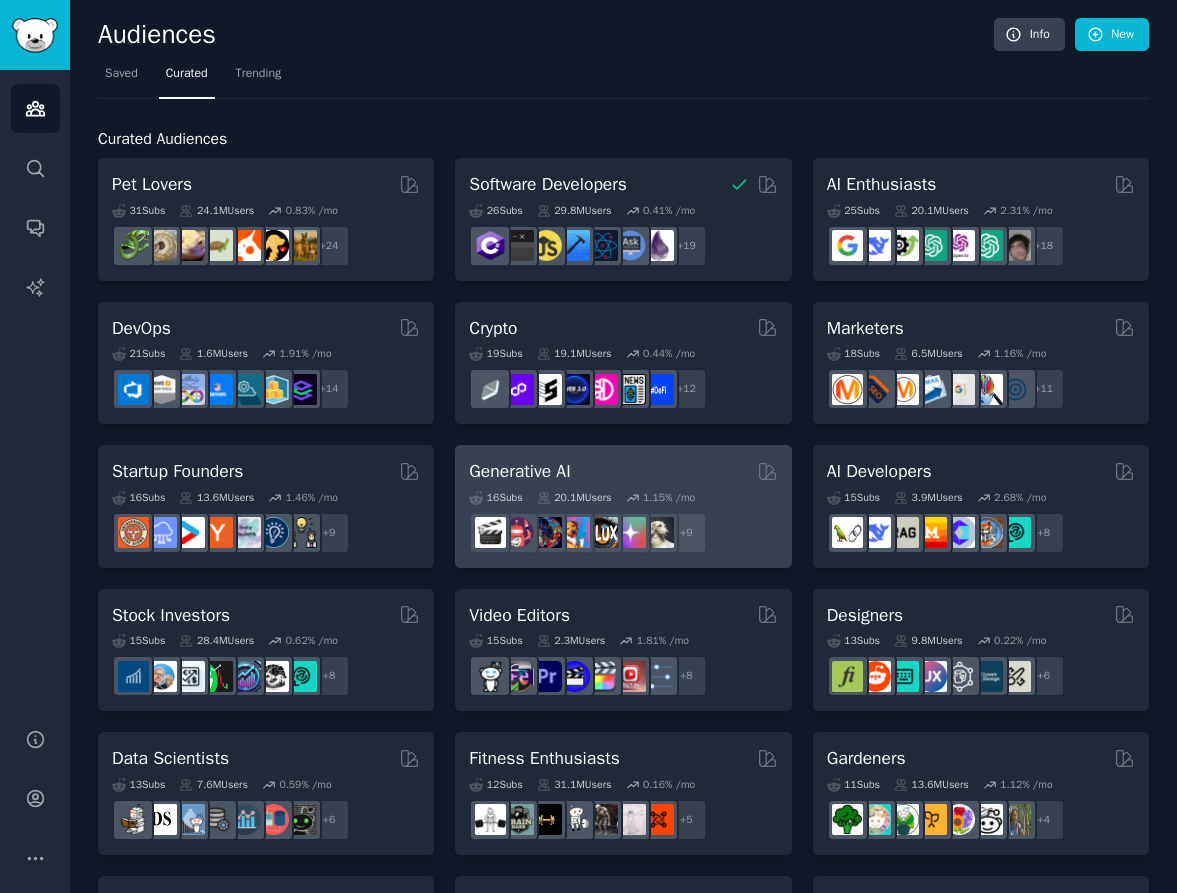 click on "Generative AI" at bounding box center [519, 471] 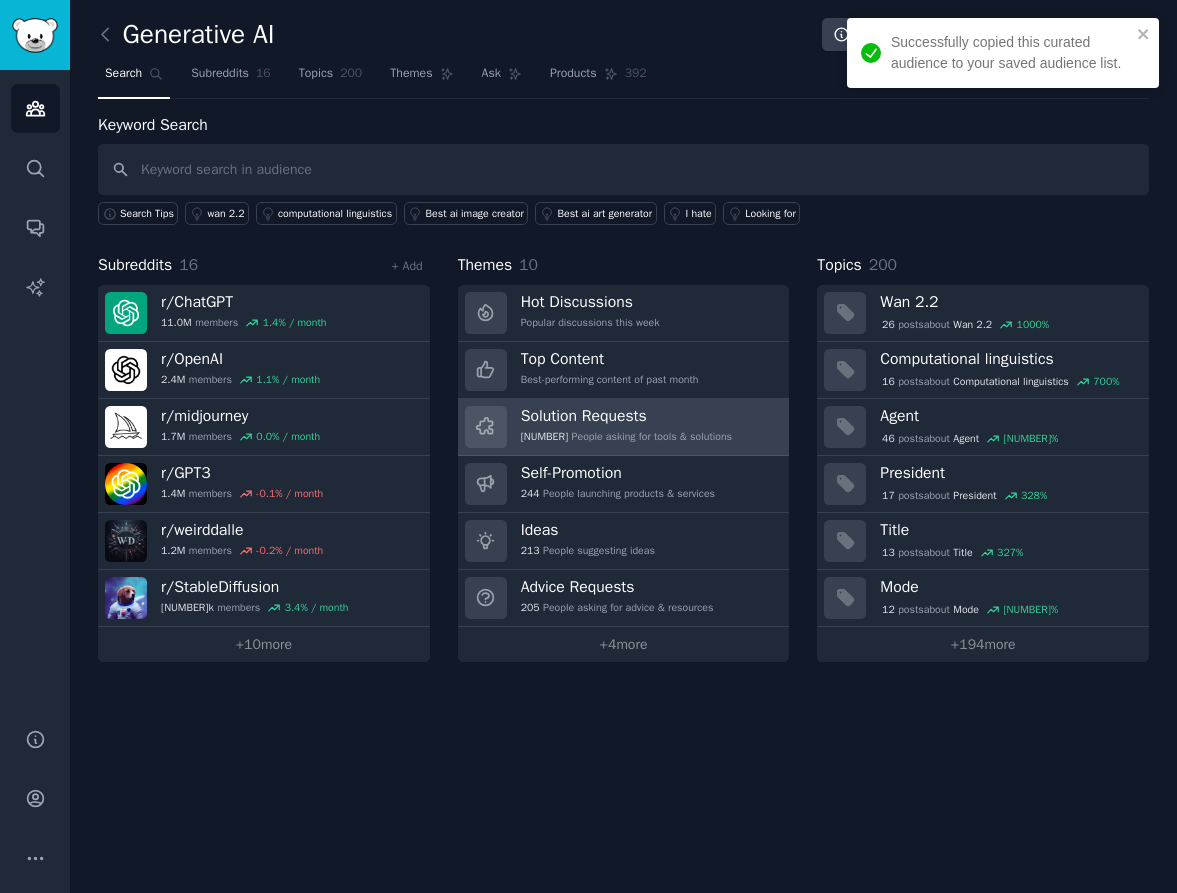 click on "[NUMBER] People asking for tools & solutions" at bounding box center (626, 437) 